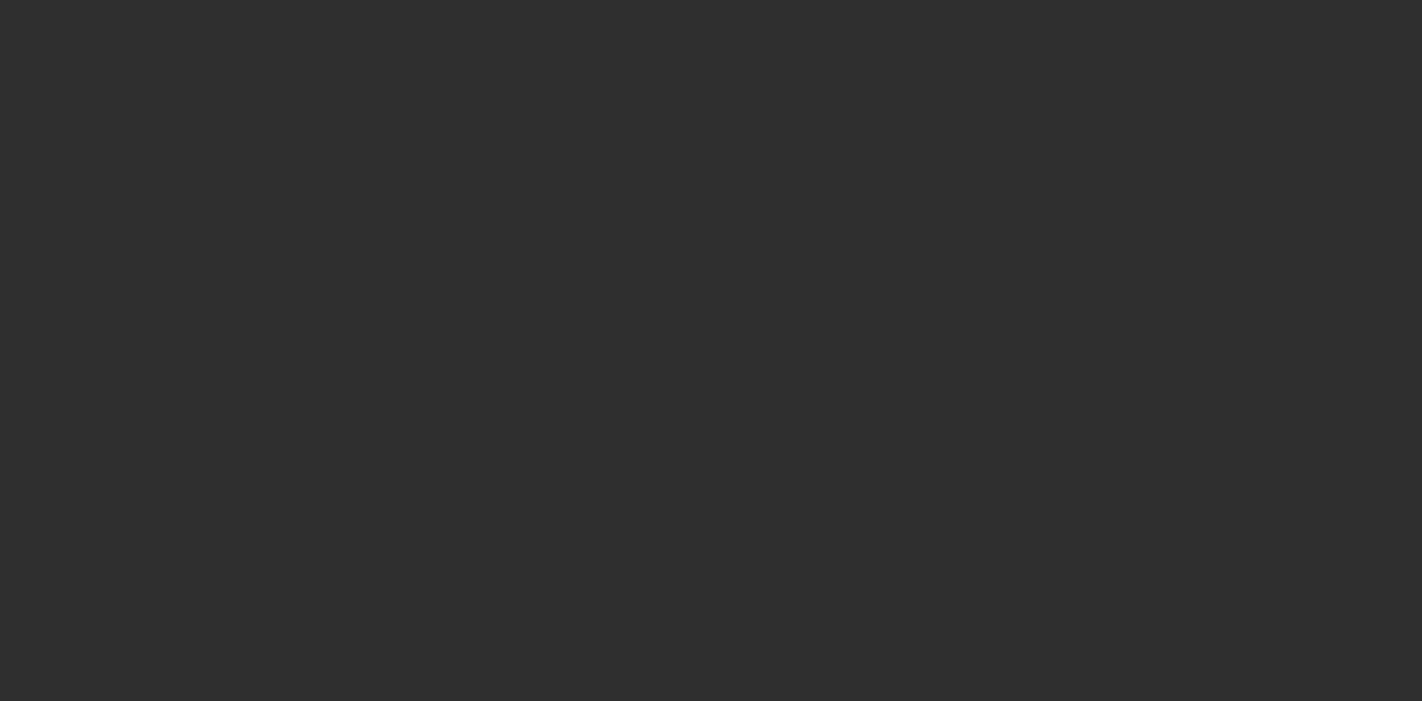 scroll, scrollTop: 0, scrollLeft: 0, axis: both 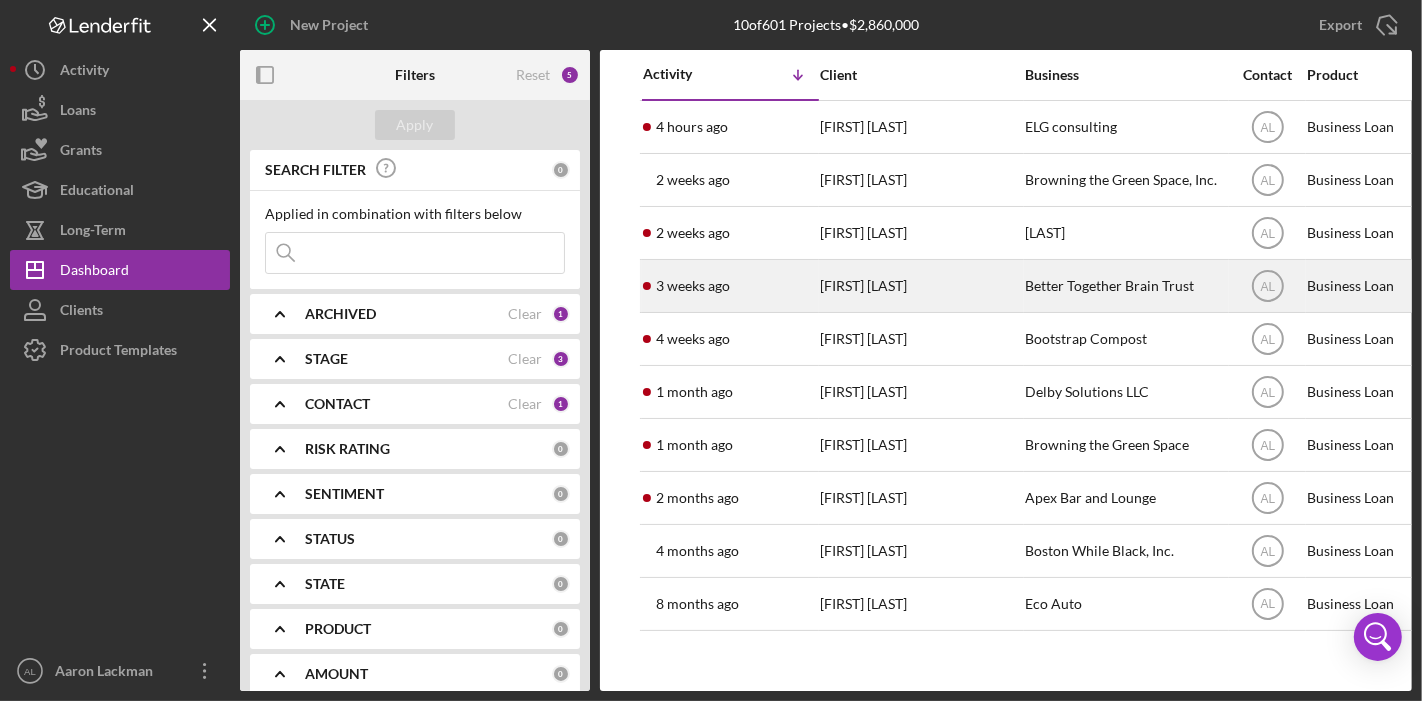 click on "[FIRST] [LAST]" at bounding box center [920, 286] 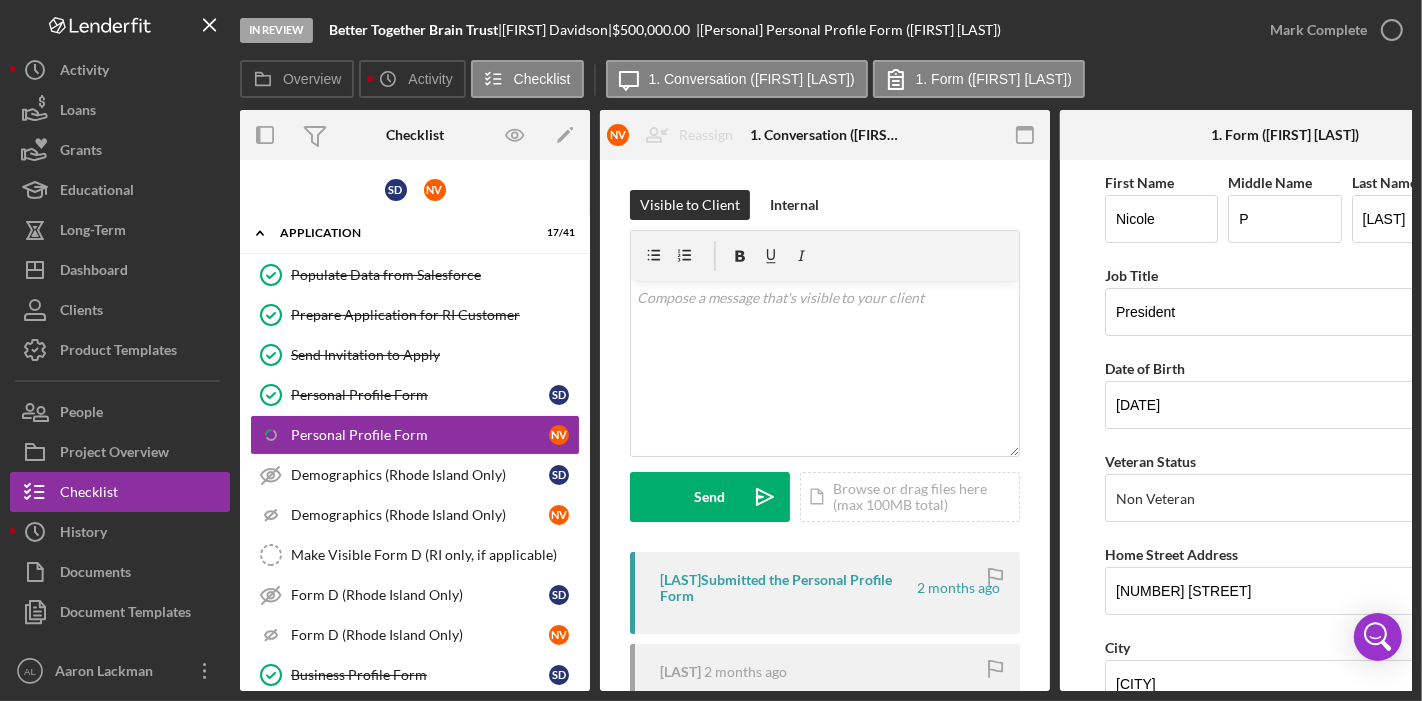 scroll, scrollTop: 9, scrollLeft: 0, axis: vertical 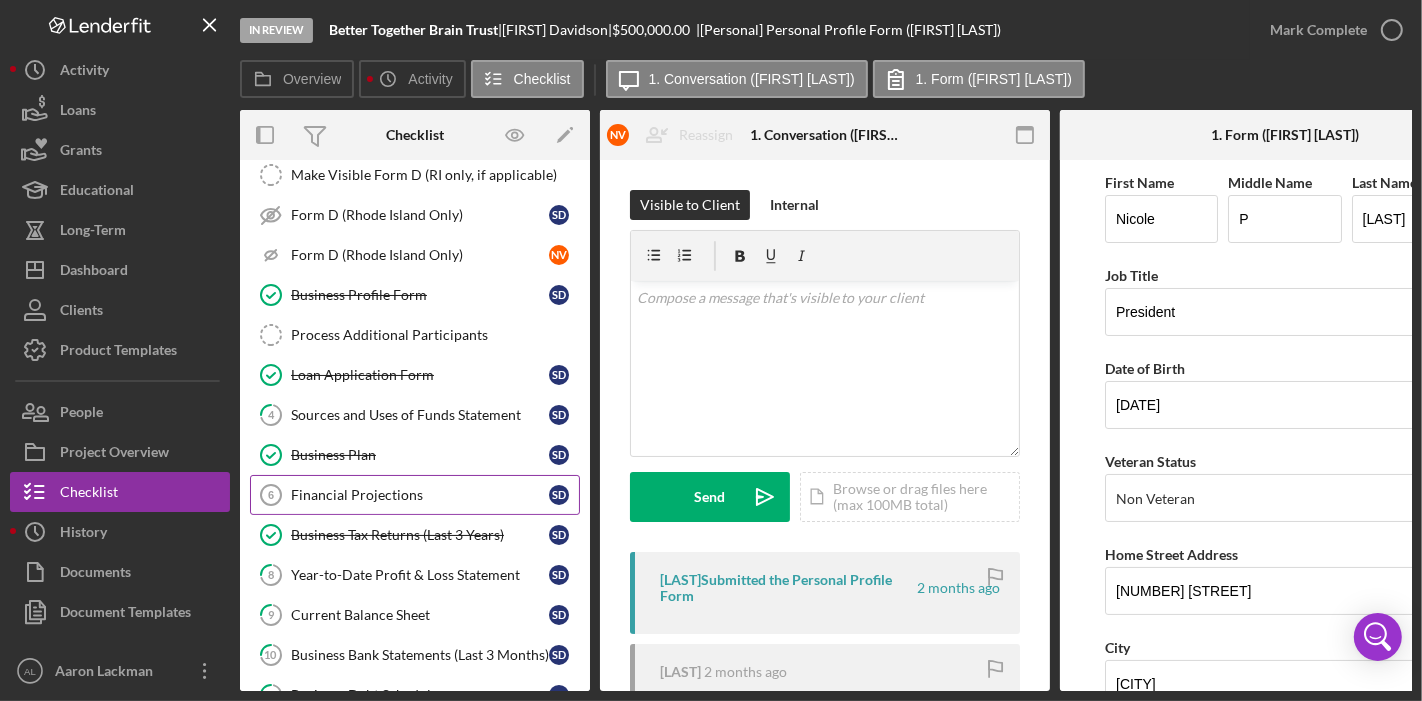 click on "Financial Projections" at bounding box center [420, 495] 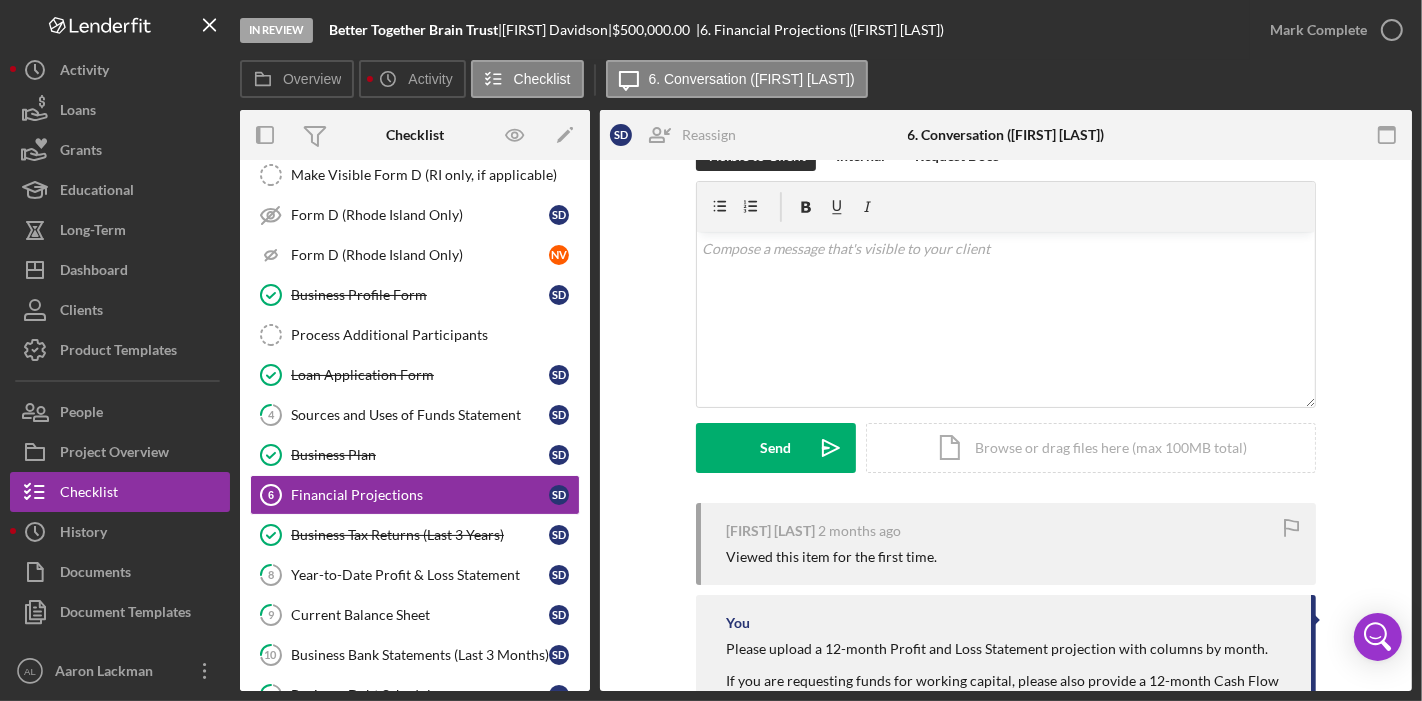 scroll, scrollTop: 47, scrollLeft: 0, axis: vertical 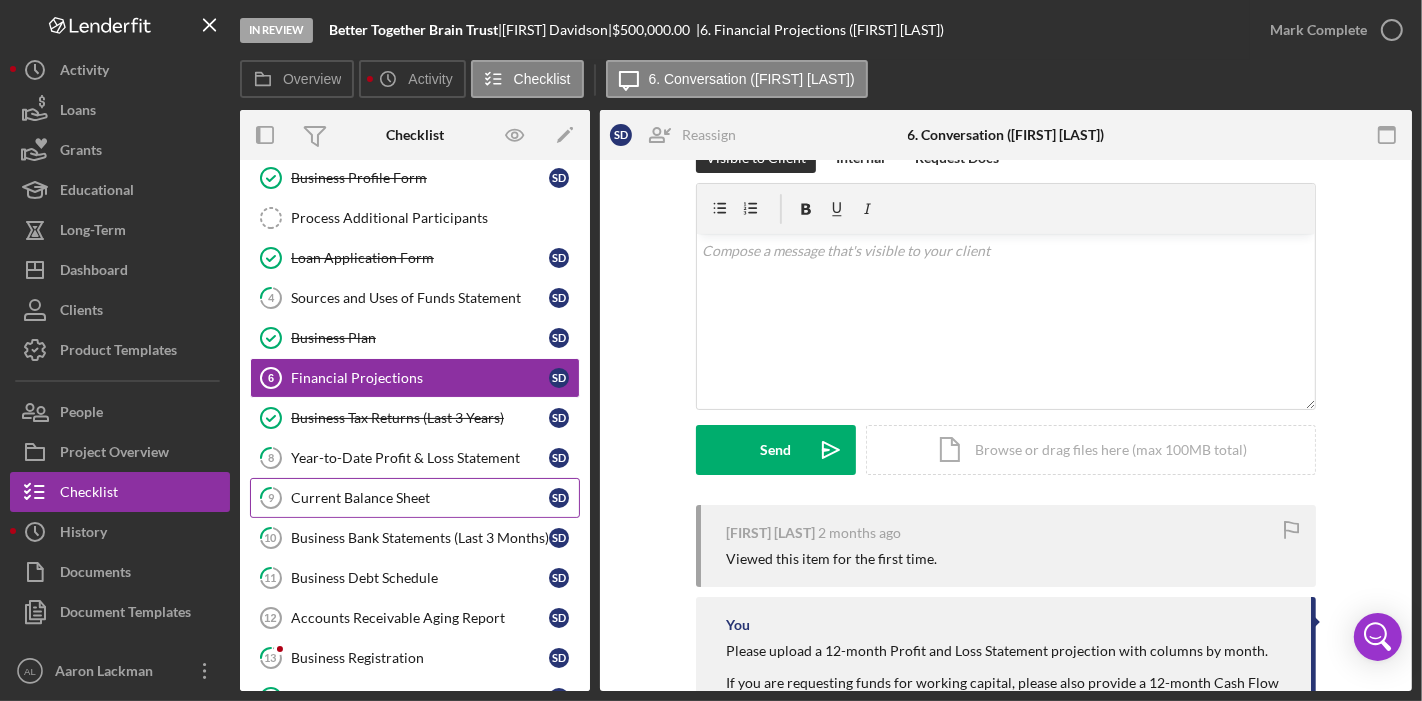 click on "9 Current Balance Sheet S D" at bounding box center [415, 498] 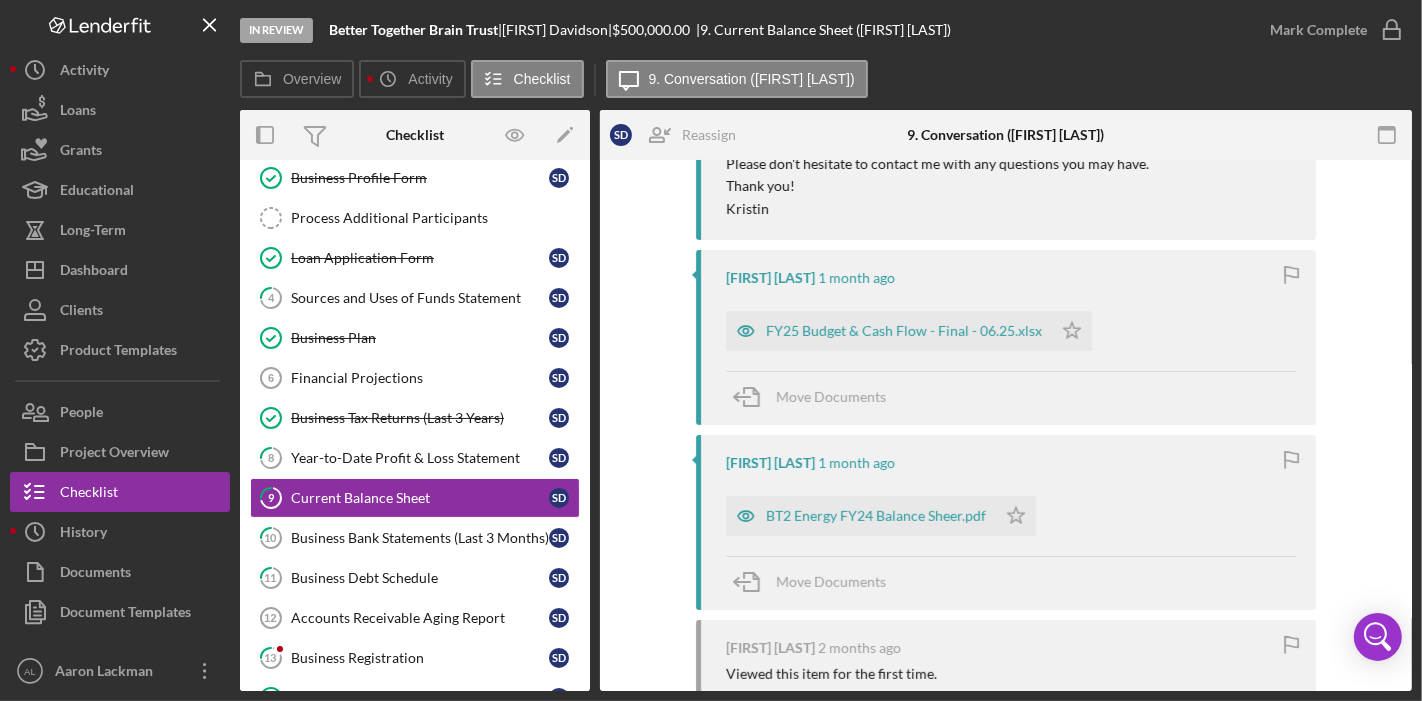 scroll, scrollTop: 745, scrollLeft: 0, axis: vertical 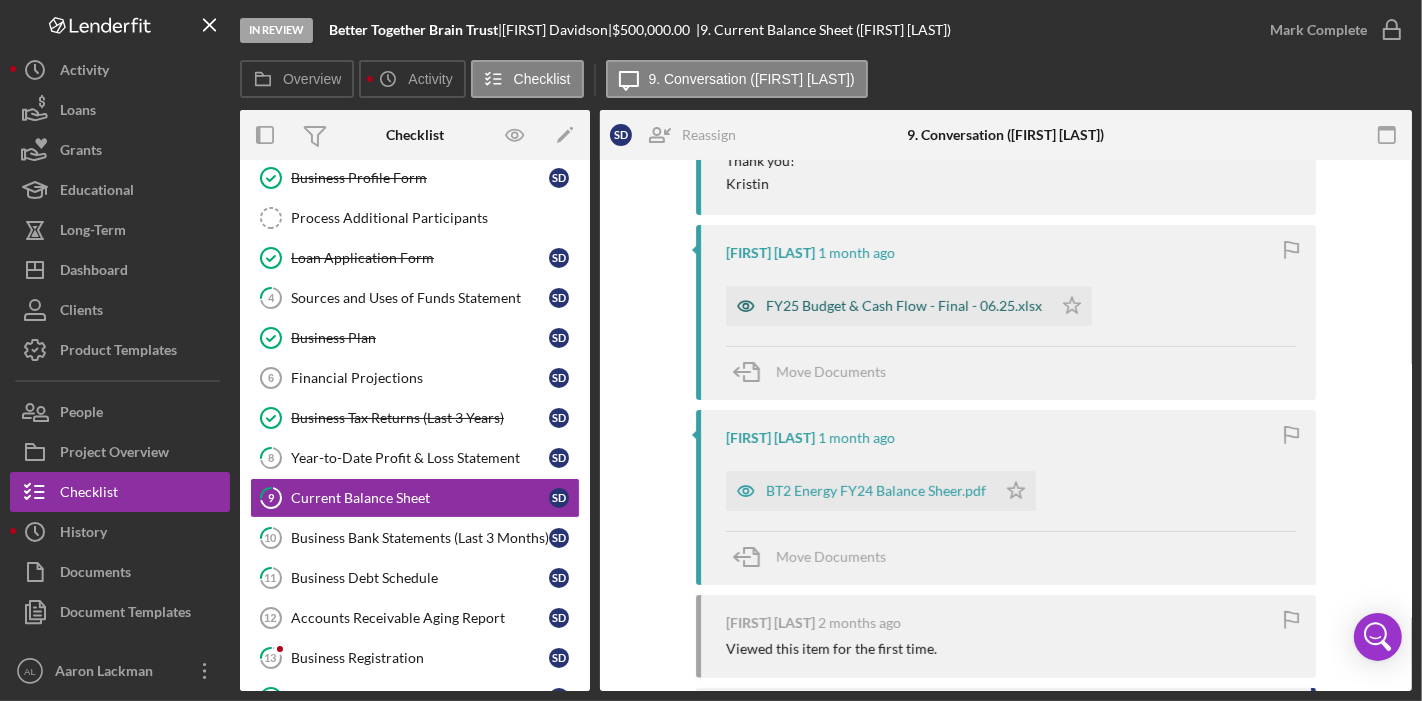 click on "FY25 Budget & Cash Flow - Final - 06.25.xlsx" at bounding box center [904, 306] 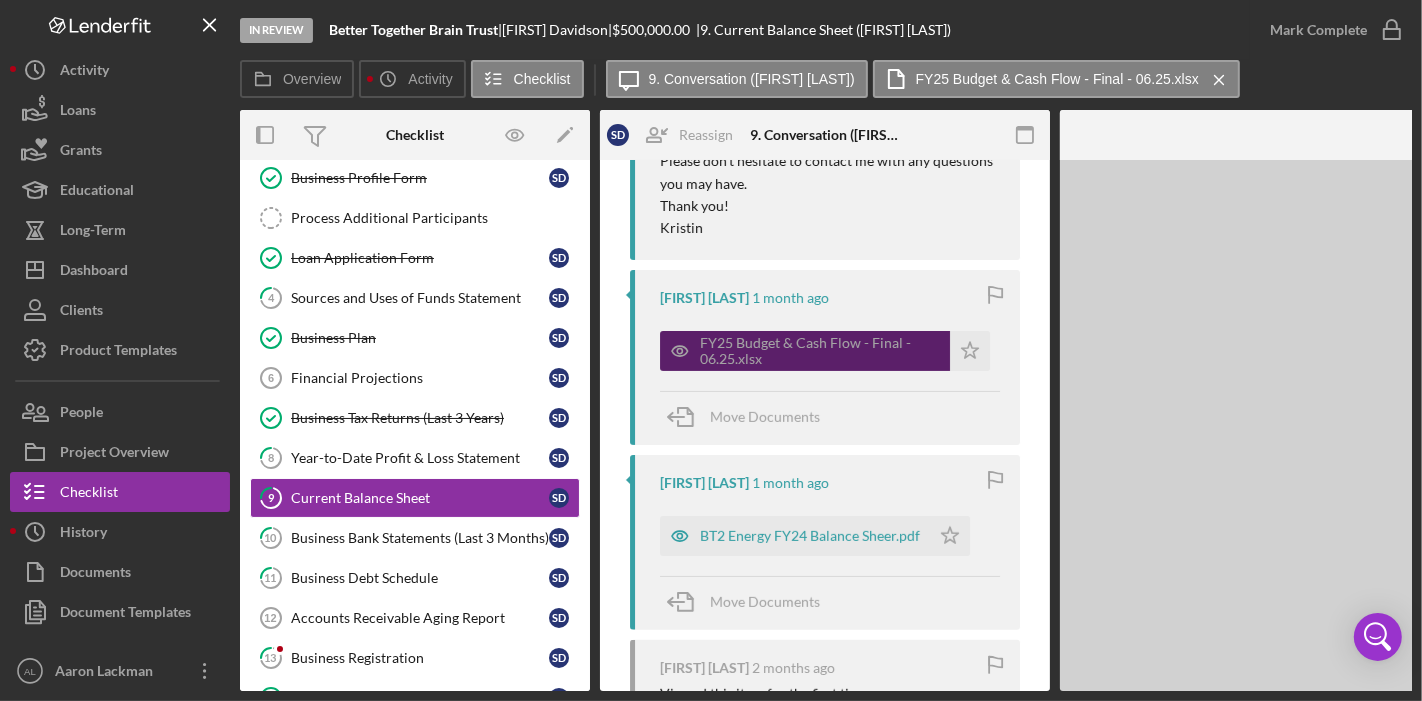 scroll, scrollTop: 790, scrollLeft: 0, axis: vertical 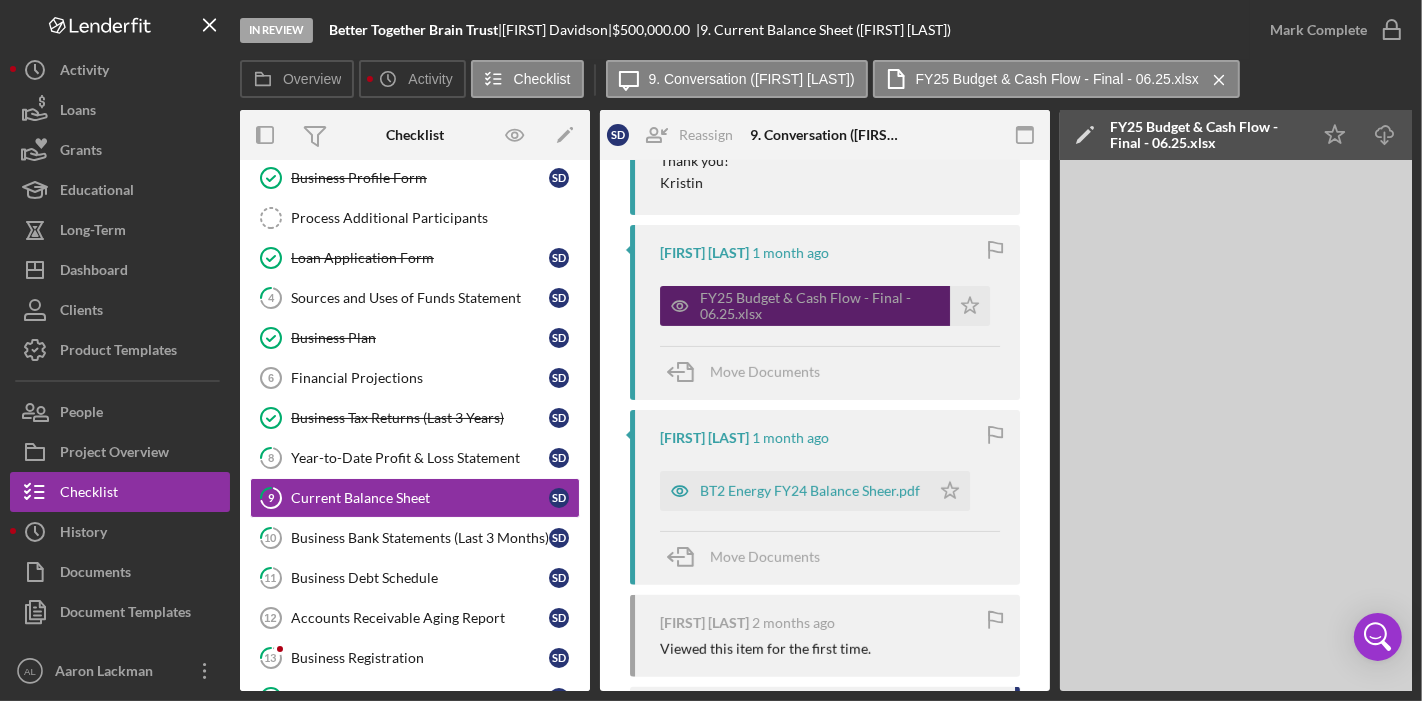 click on "FY25 Budget & Cash Flow - Final - 06.25.xlsx" at bounding box center [820, 306] 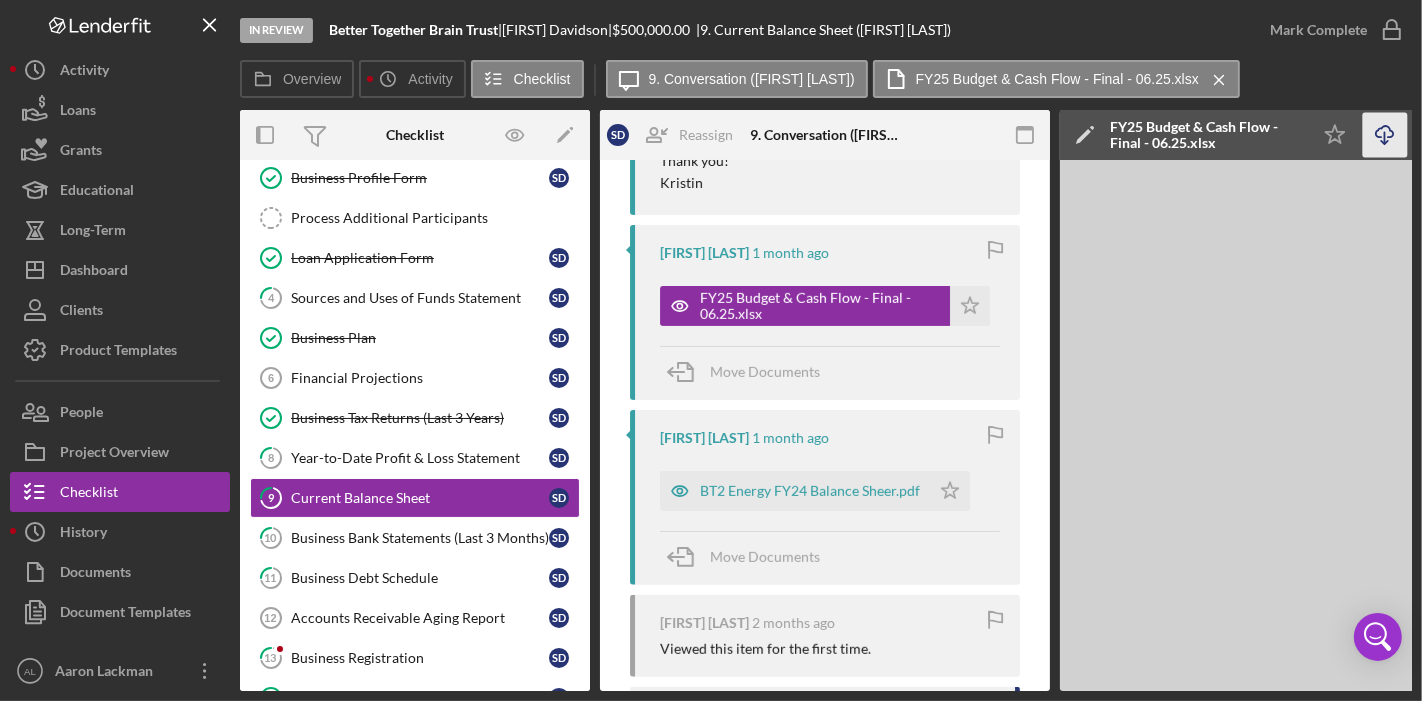 click on "Icon/Download" 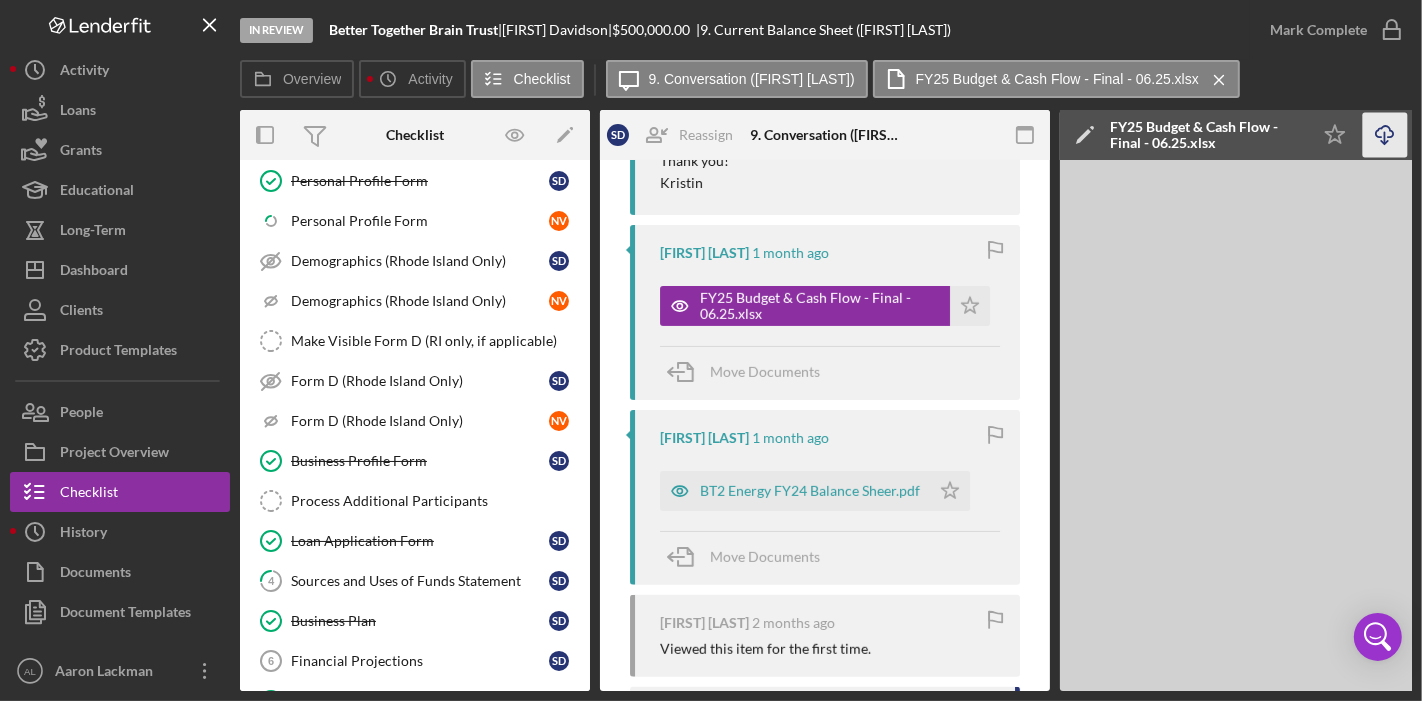 scroll, scrollTop: 217, scrollLeft: 0, axis: vertical 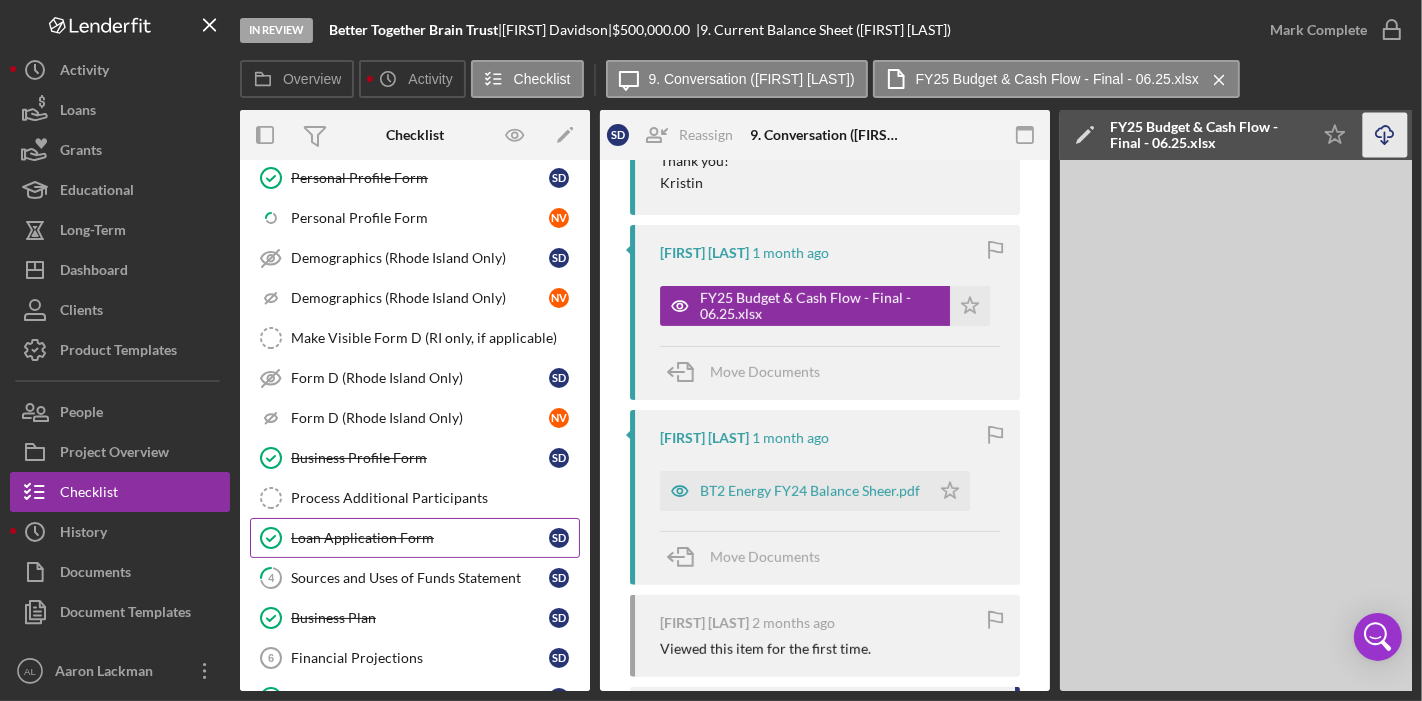 click on "Loan Application Form" at bounding box center [420, 538] 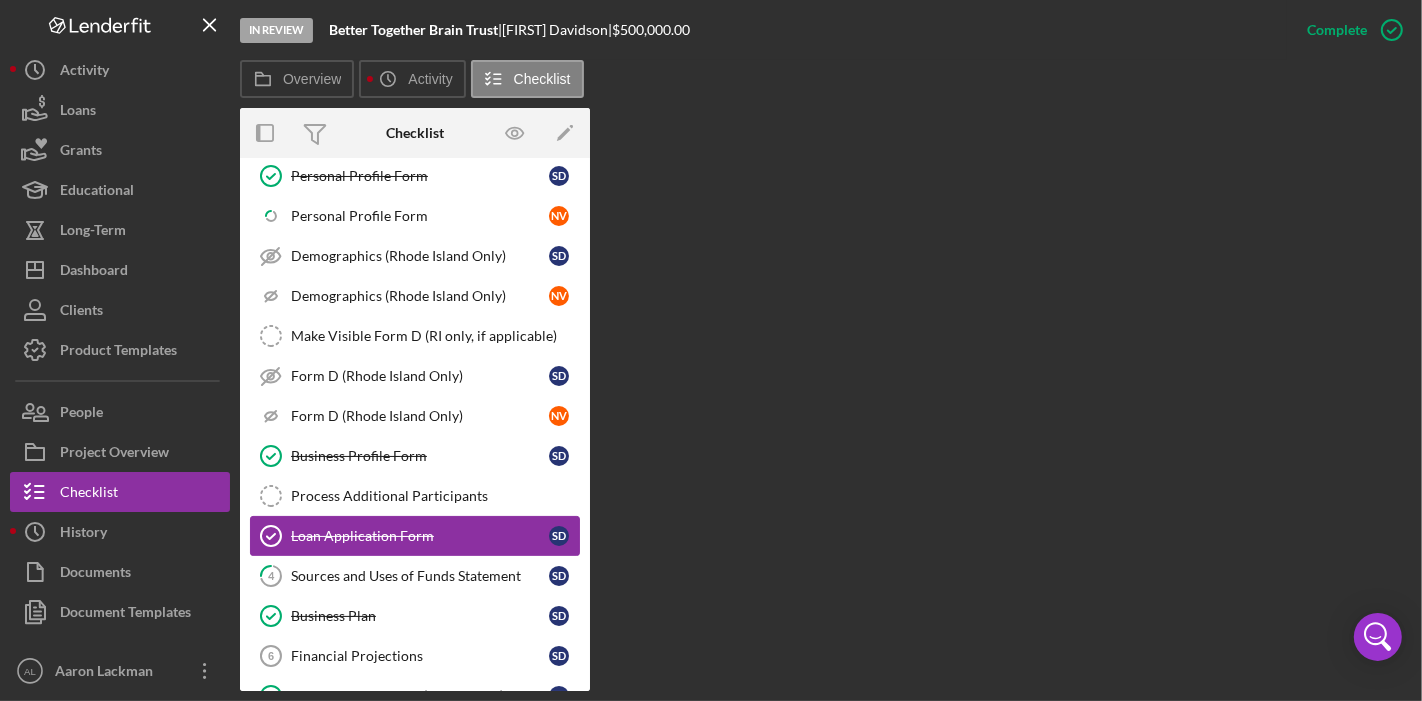 click on "Loan Application Form" at bounding box center [420, 536] 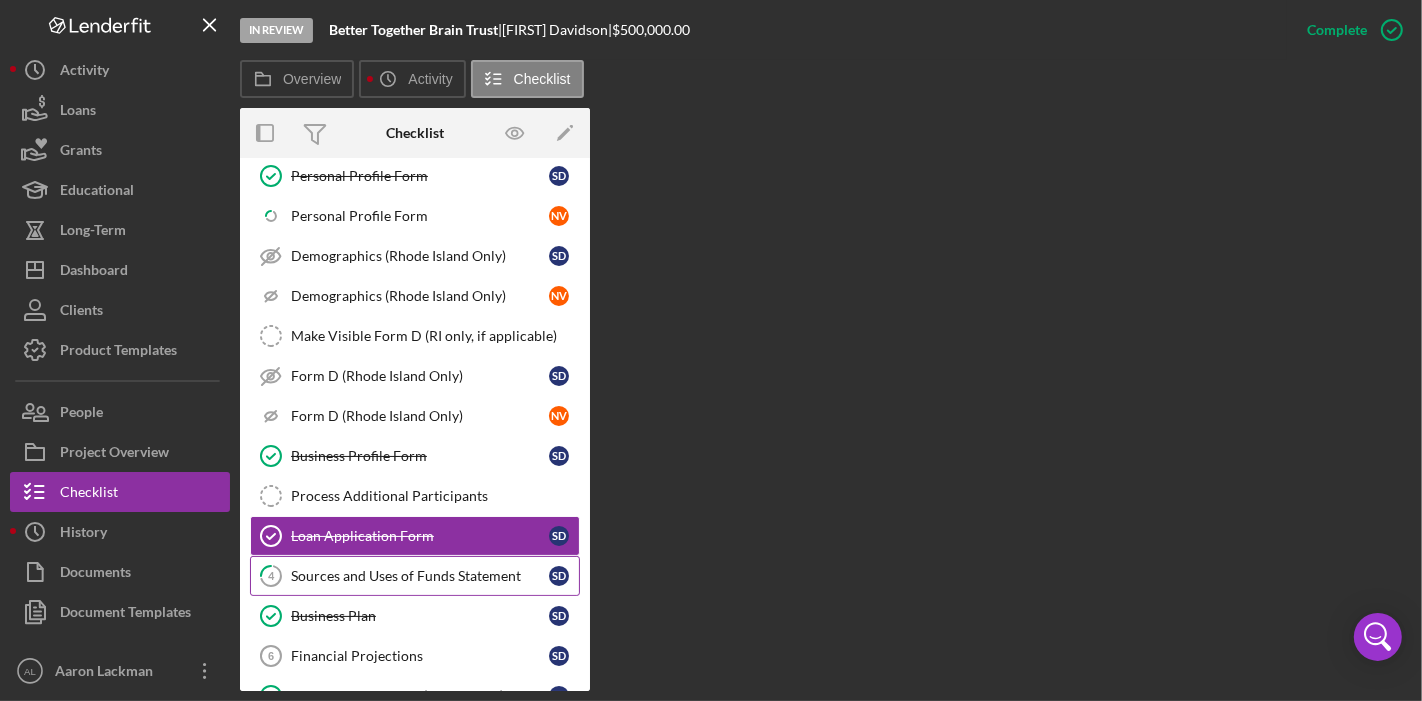 click on "Sources and Uses of Funds Statement" at bounding box center [420, 576] 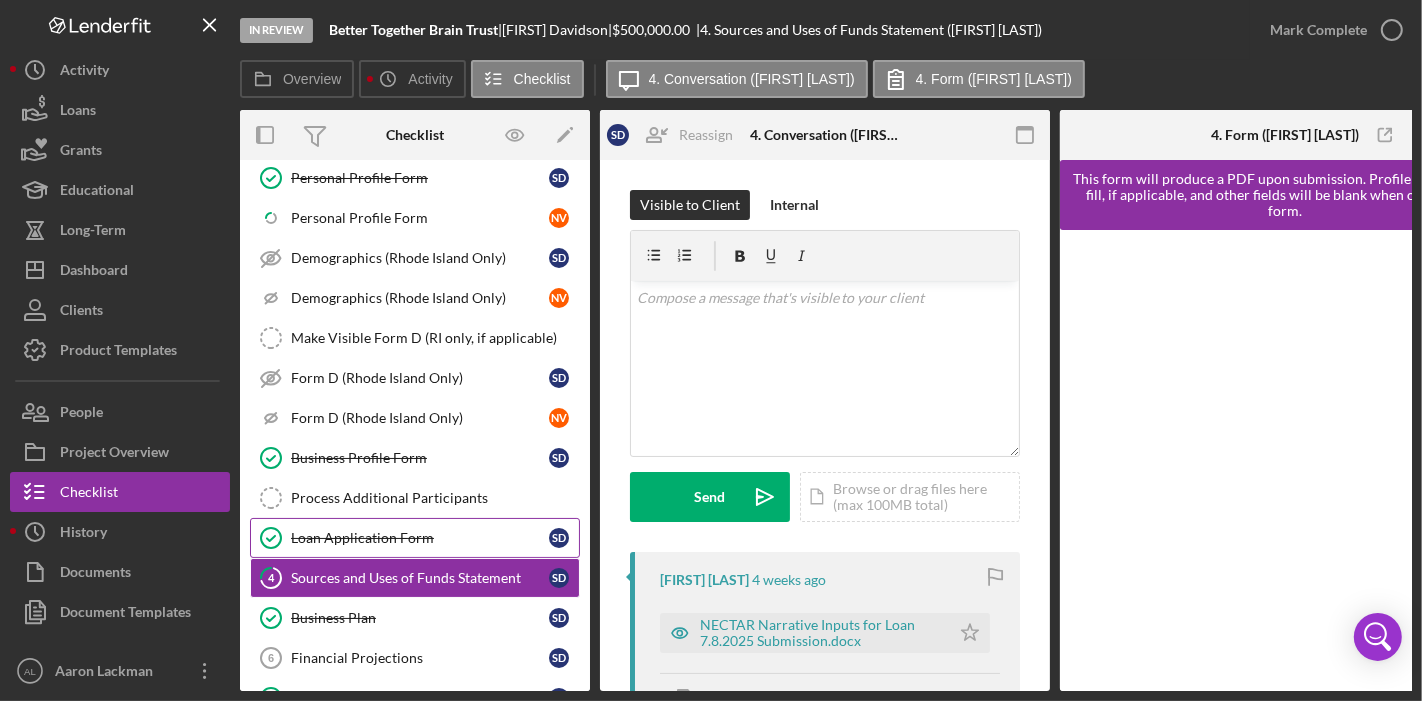 click on "Loan Application Form" at bounding box center (420, 538) 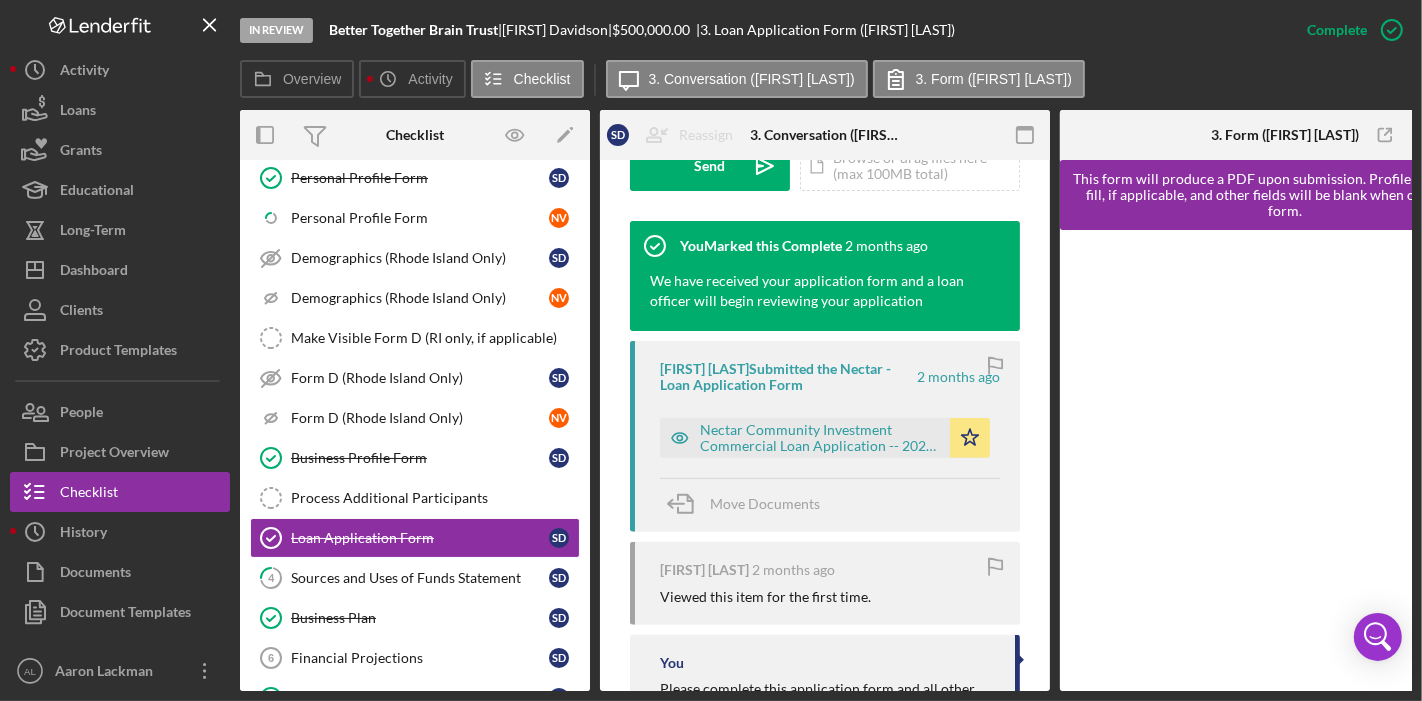 scroll, scrollTop: 627, scrollLeft: 0, axis: vertical 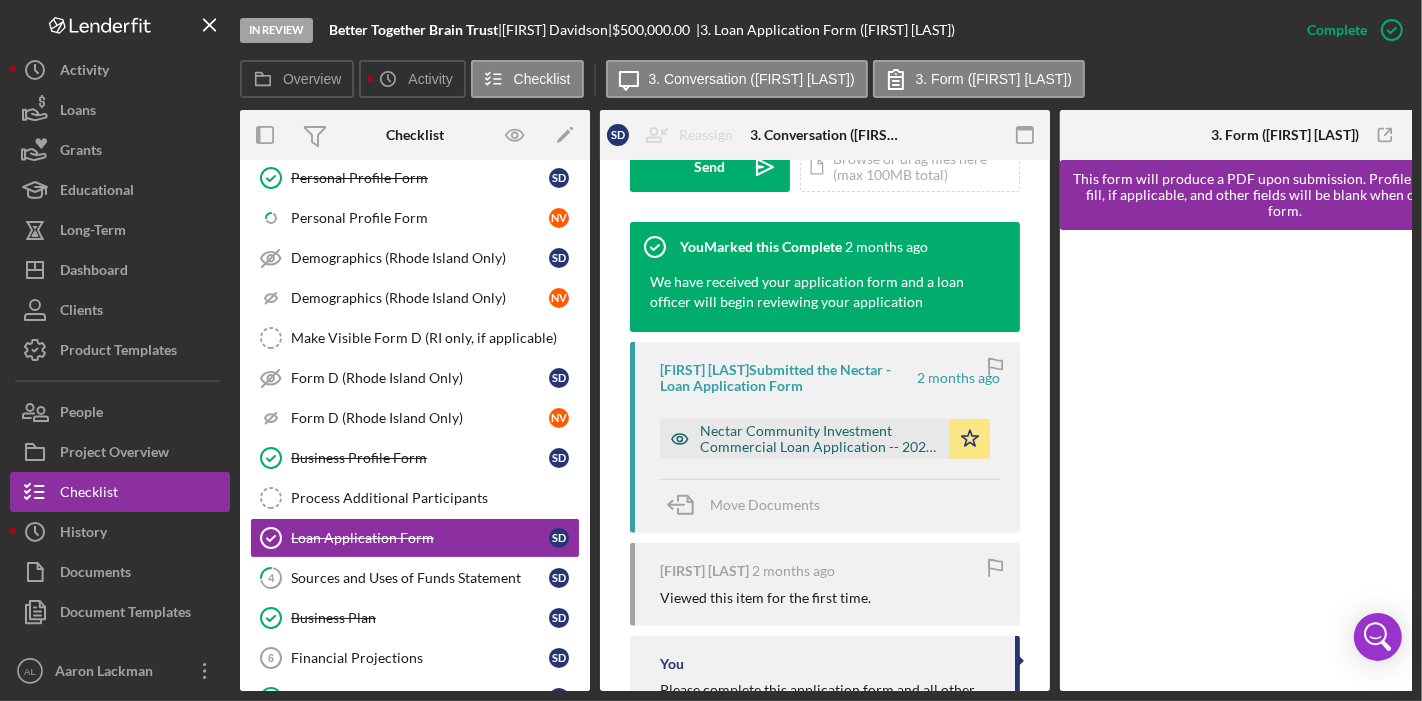 click on "Nectar Community Investment Commercial Loan Application -- 2025-06-10 10_58am.pdf" at bounding box center (820, 439) 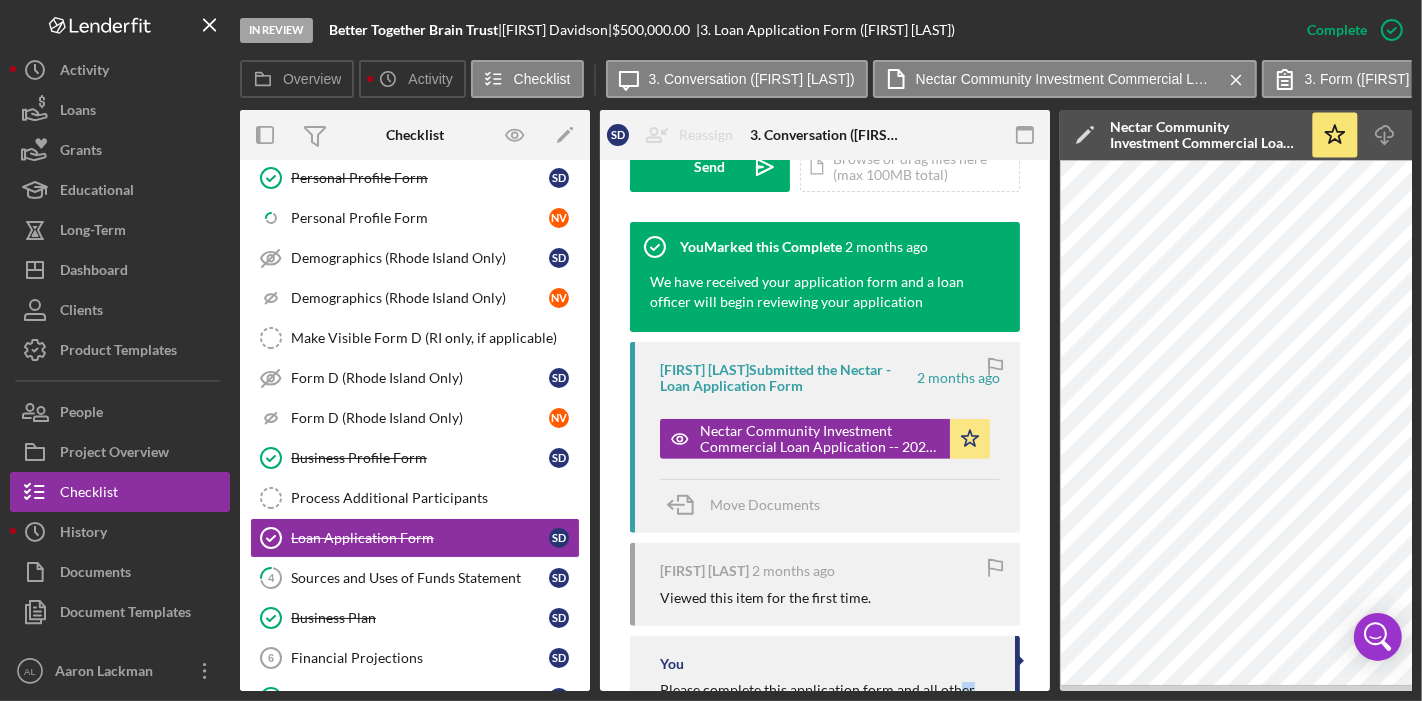 drag, startPoint x: 951, startPoint y: 693, endPoint x: 1043, endPoint y: 687, distance: 92.19544 